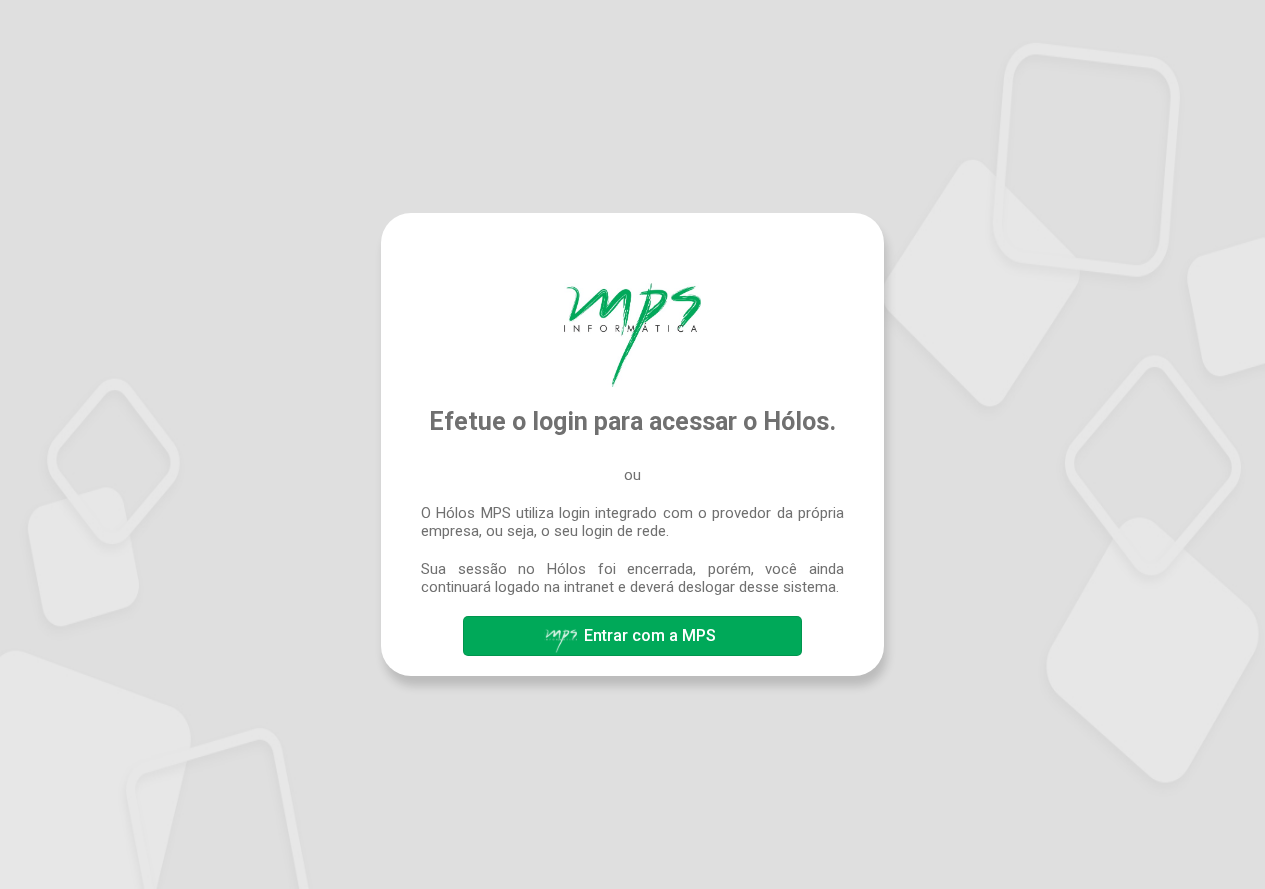 scroll, scrollTop: 0, scrollLeft: 0, axis: both 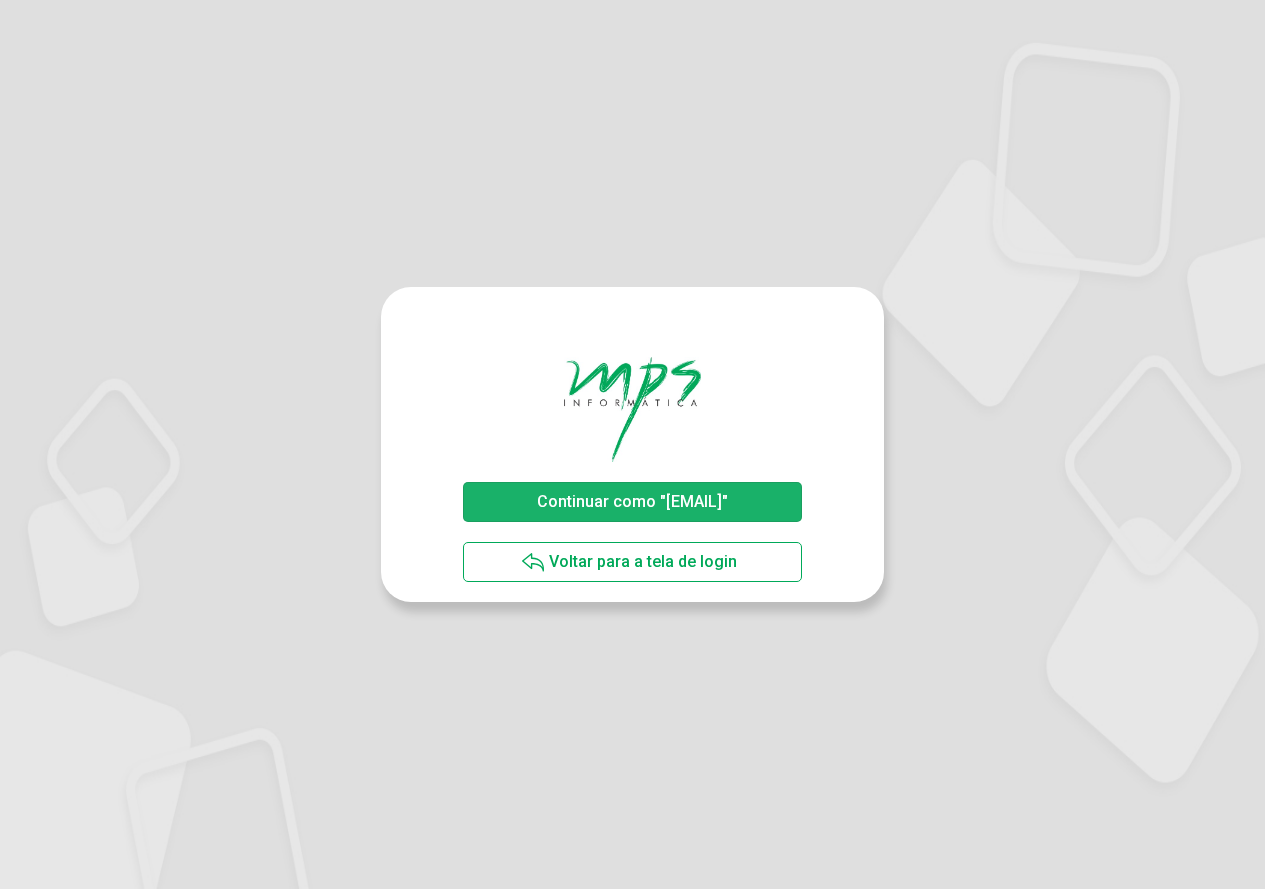 click on "Continuar como "[EMAIL]"" at bounding box center (632, 501) 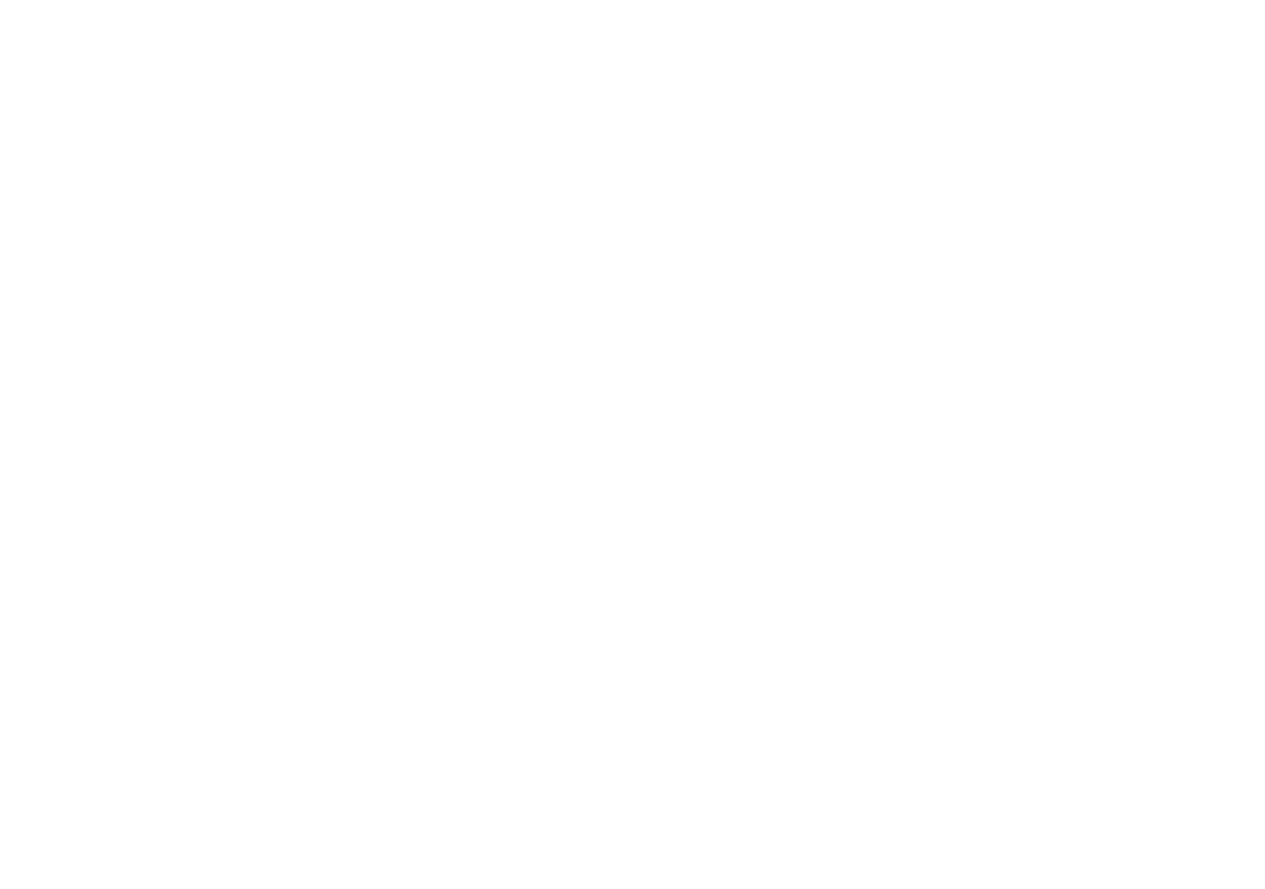 scroll, scrollTop: 0, scrollLeft: 0, axis: both 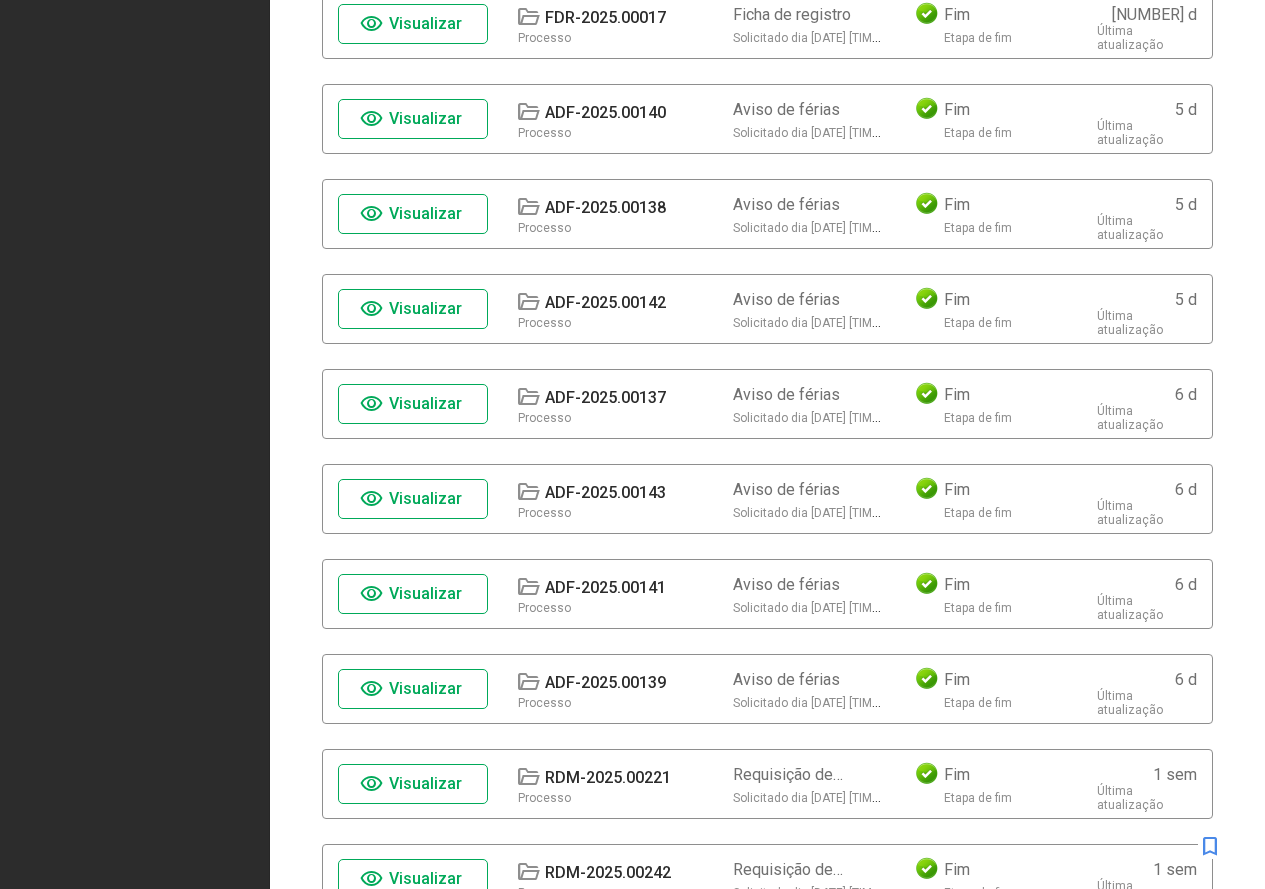 click on "Visualizar" at bounding box center (425, -72) 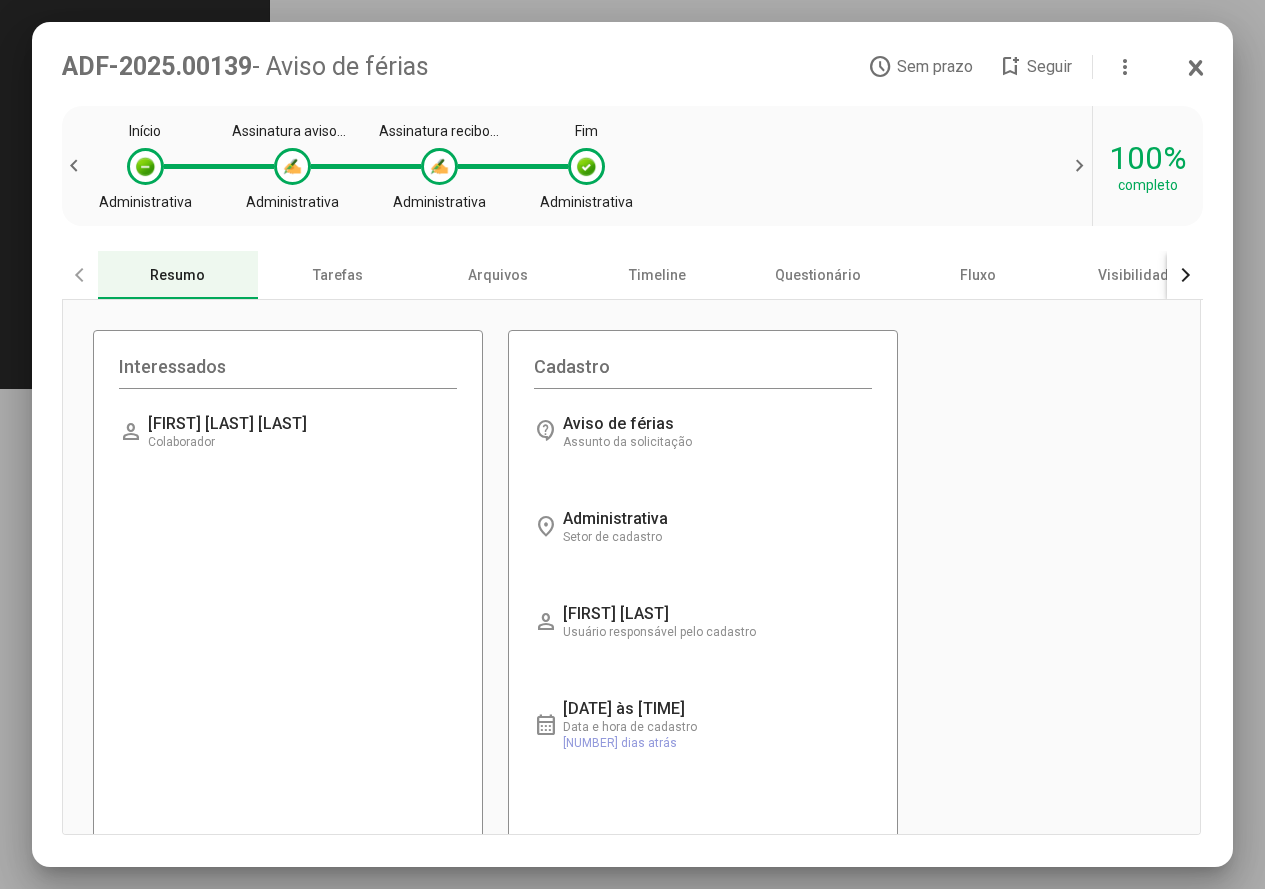 scroll, scrollTop: 0, scrollLeft: 0, axis: both 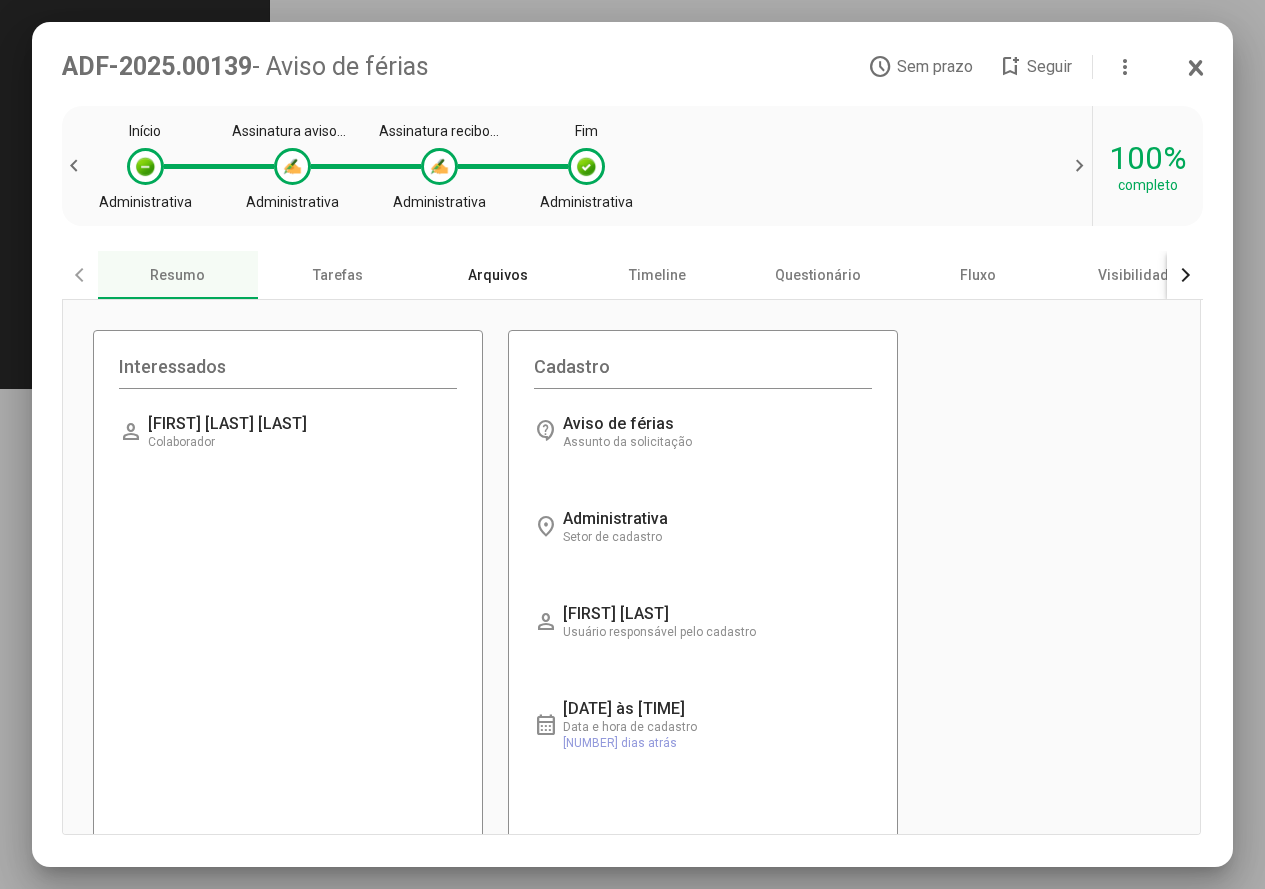 click on "Arquivos" at bounding box center [498, 275] 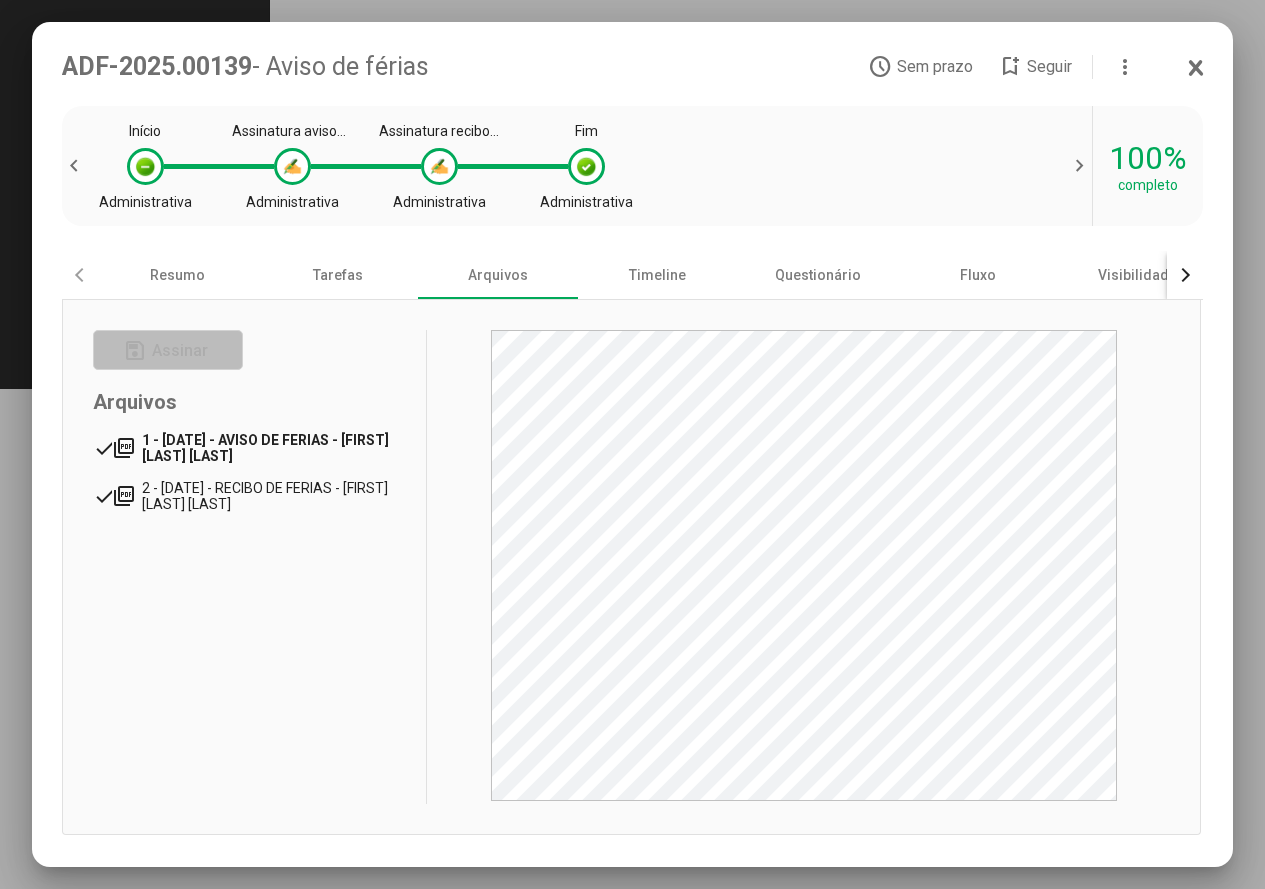 click on "1 - [DATE] - AVISO DE FERIAS - [FIRST] [LAST] [LAST]" 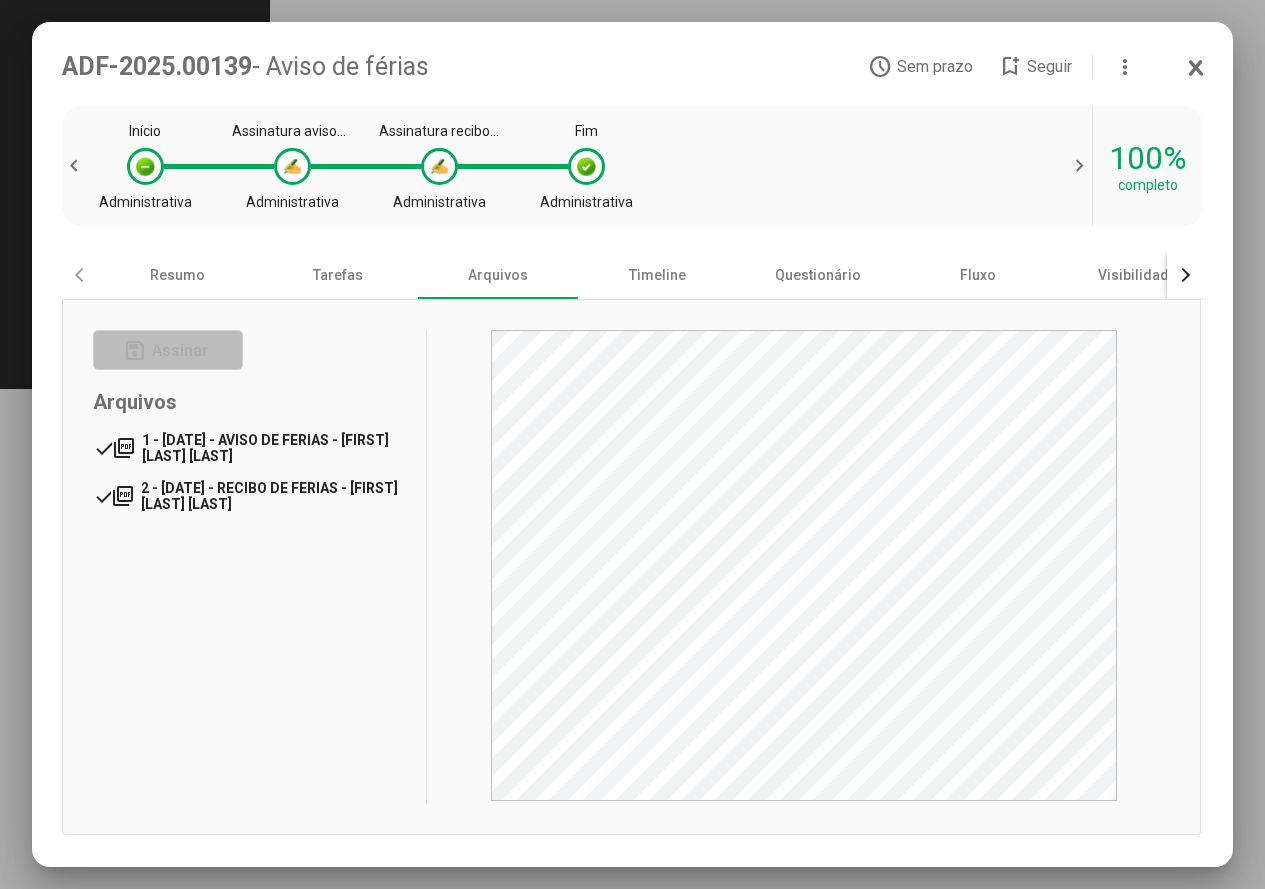 click on "2 - [DATE] - RECIBO DE FERIAS - [FIRST] [LAST] [LAST]" 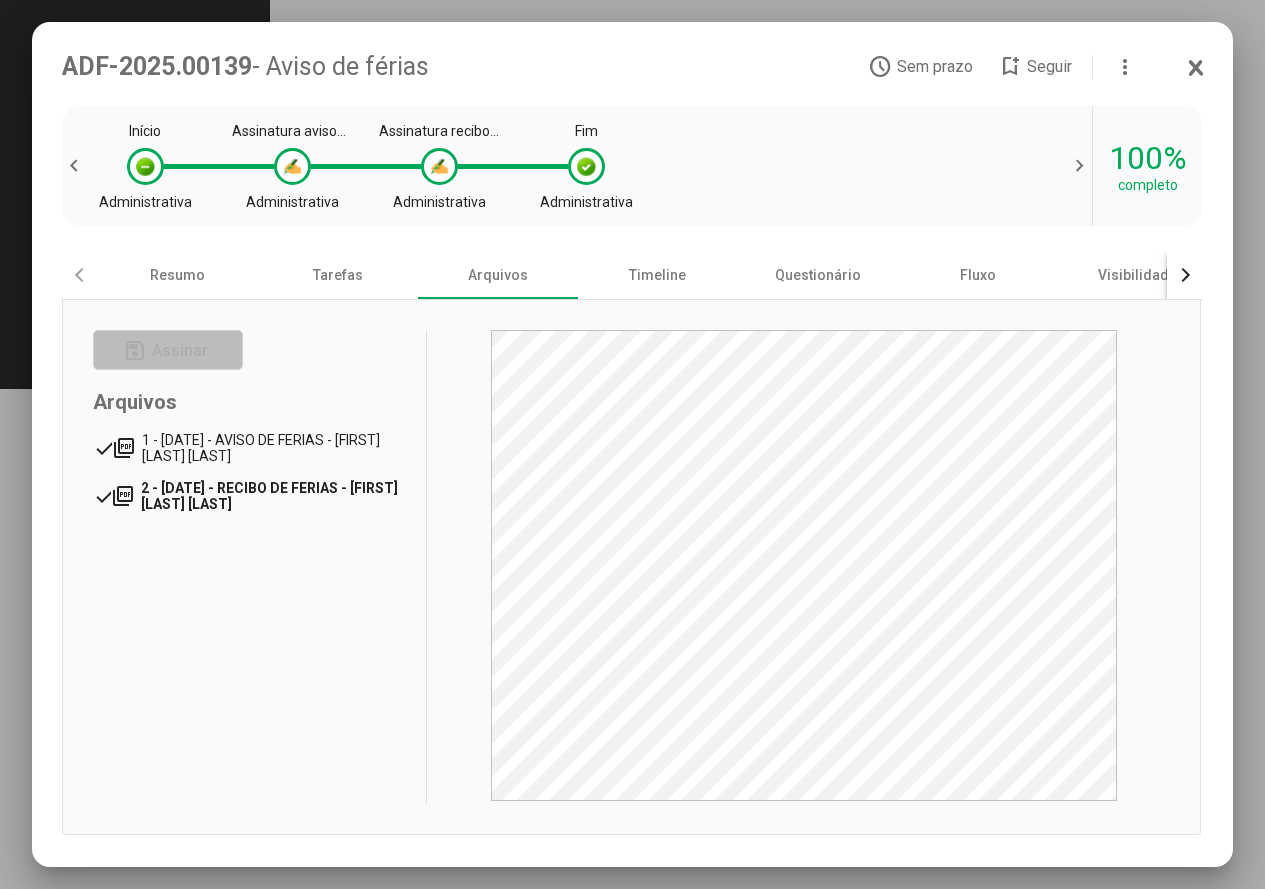 drag, startPoint x: 1190, startPoint y: 61, endPoint x: 1098, endPoint y: 212, distance: 176.81912 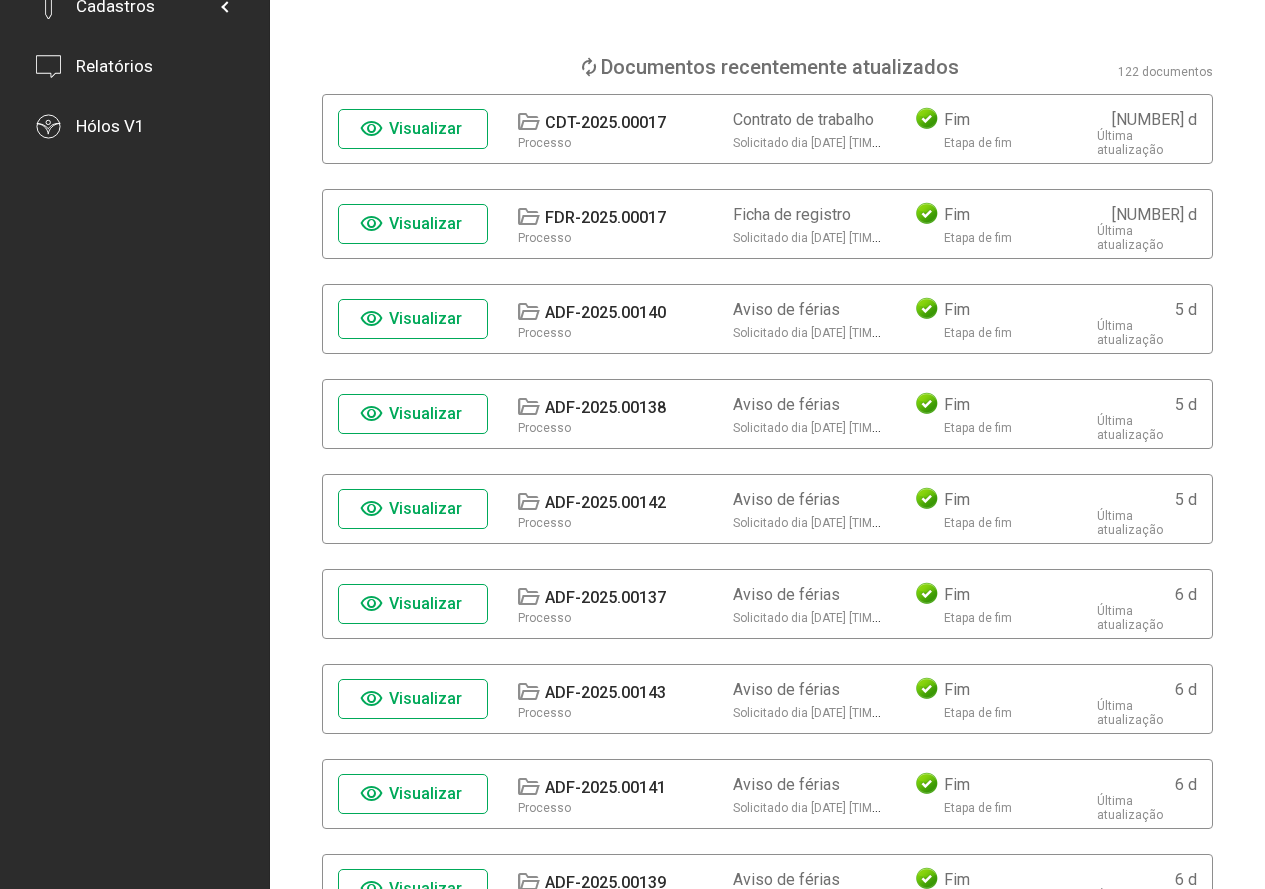 scroll, scrollTop: 600, scrollLeft: 0, axis: vertical 